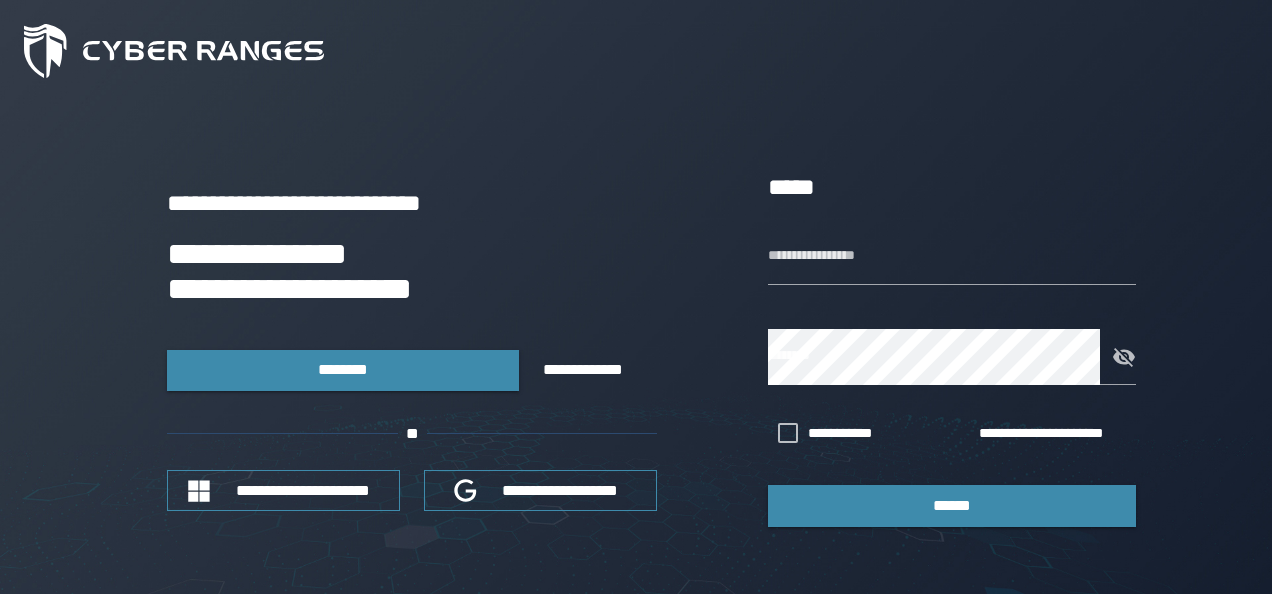 scroll, scrollTop: 0, scrollLeft: 0, axis: both 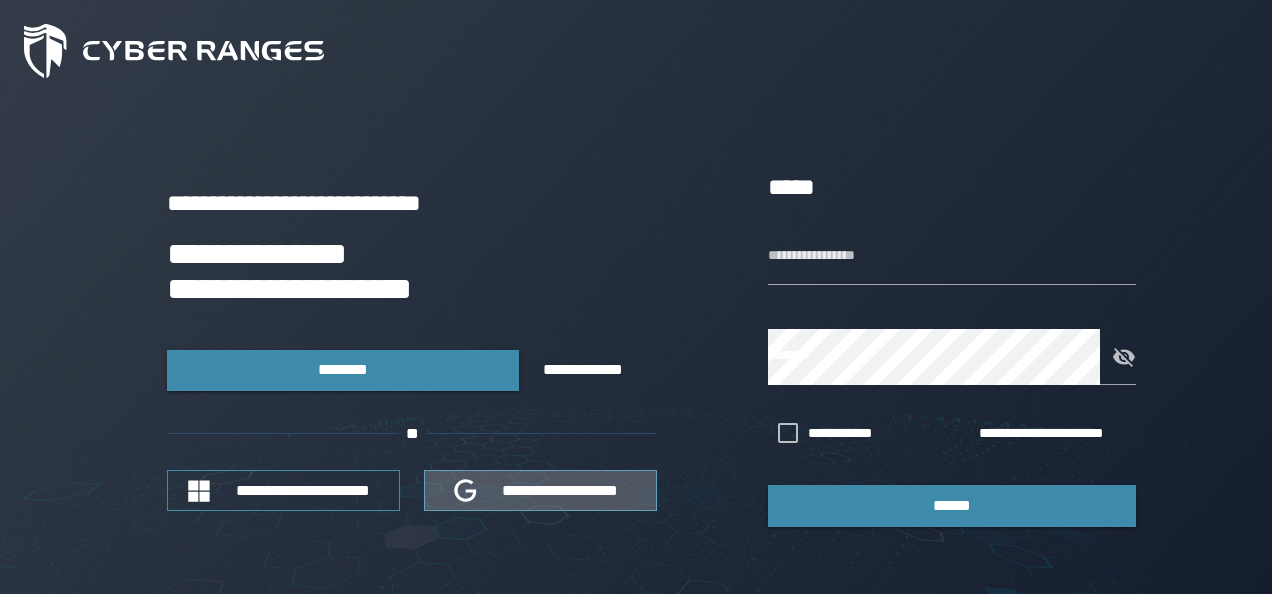 click on "**********" at bounding box center (561, 490) 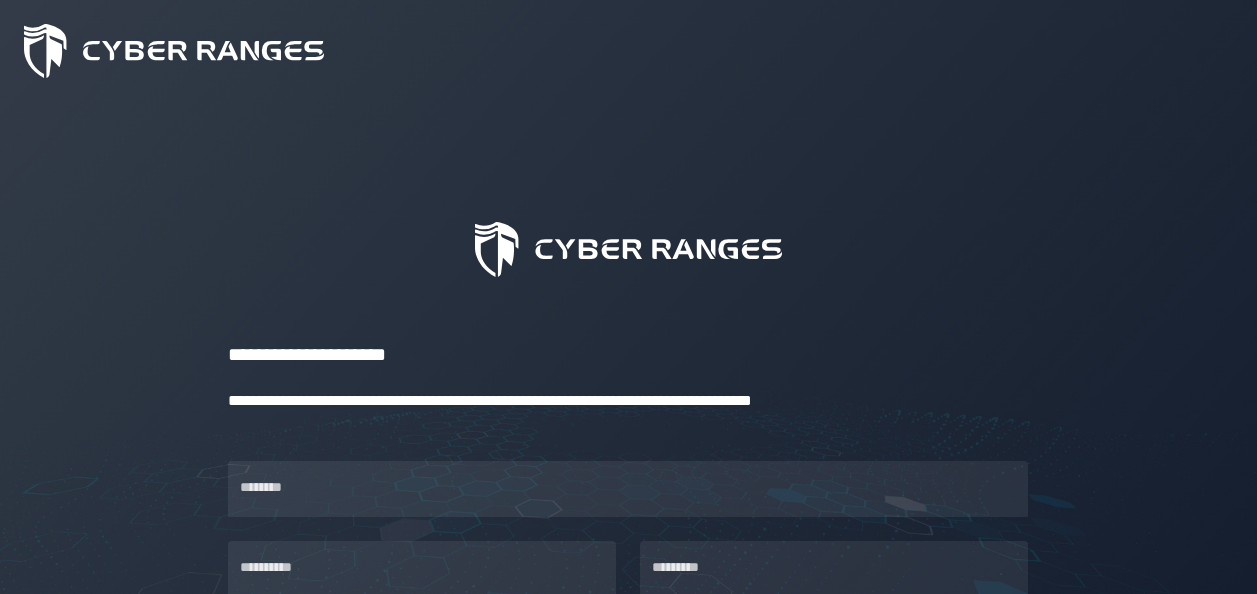 scroll, scrollTop: 0, scrollLeft: 0, axis: both 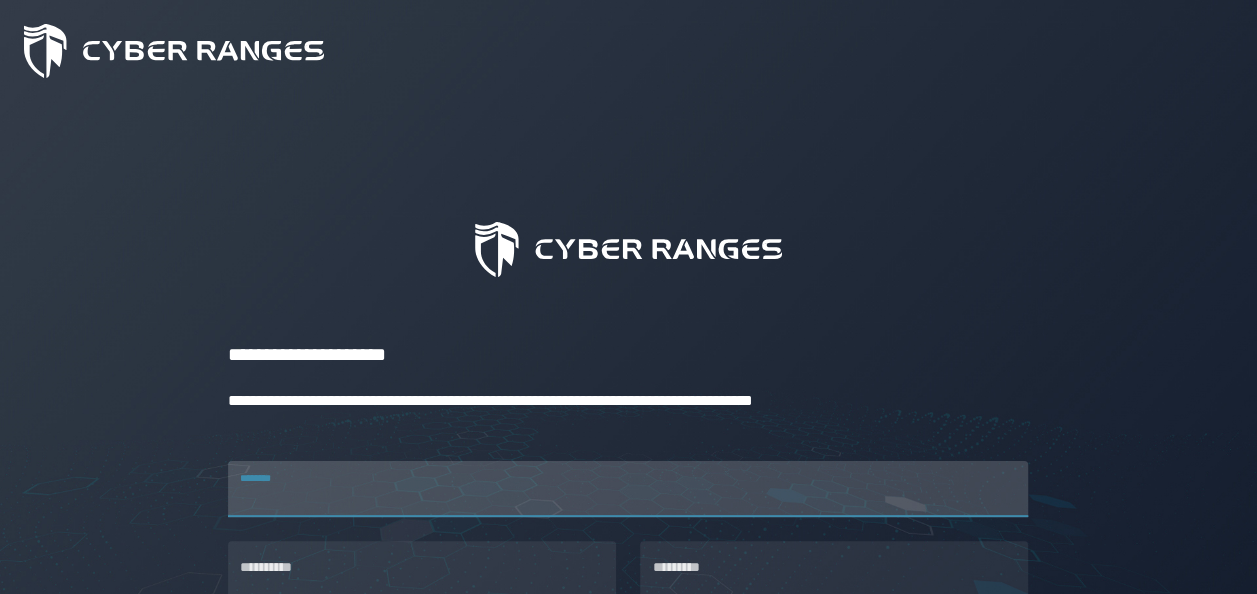 drag, startPoint x: 0, startPoint y: 0, endPoint x: 922, endPoint y: 490, distance: 1044.1188 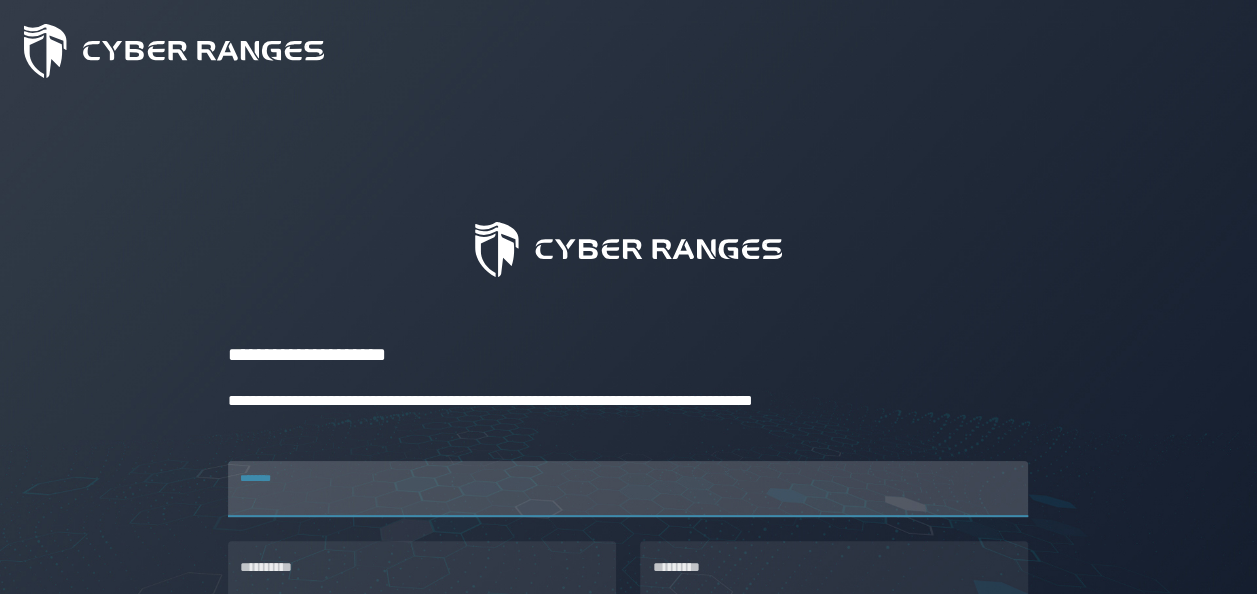 click on "**********" 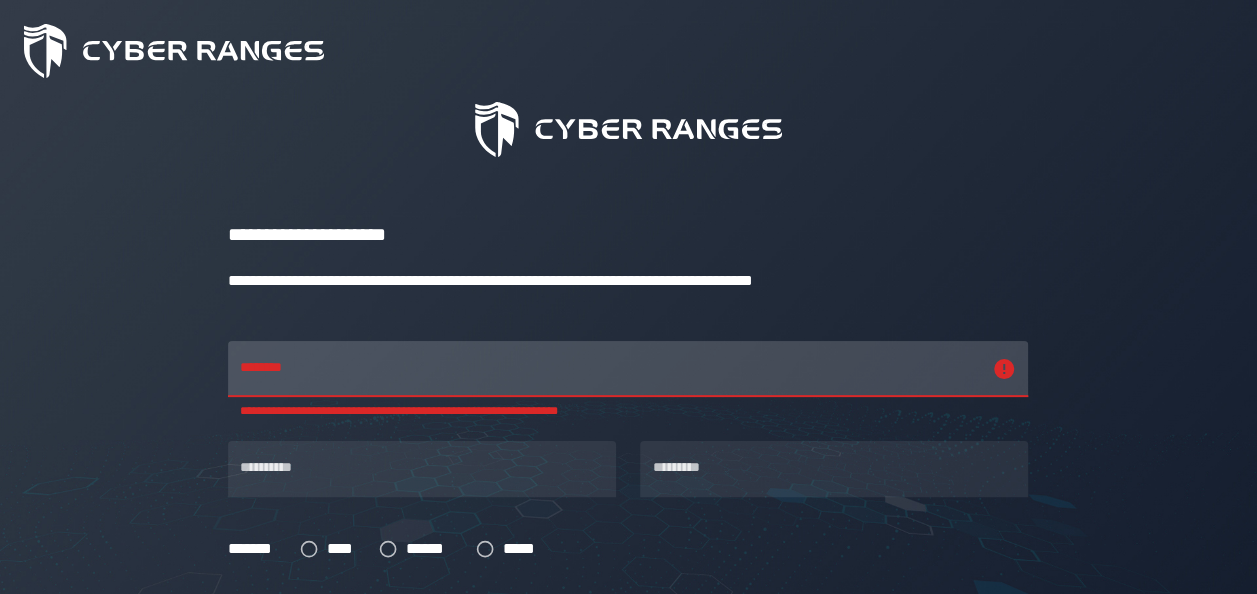 scroll, scrollTop: 127, scrollLeft: 0, axis: vertical 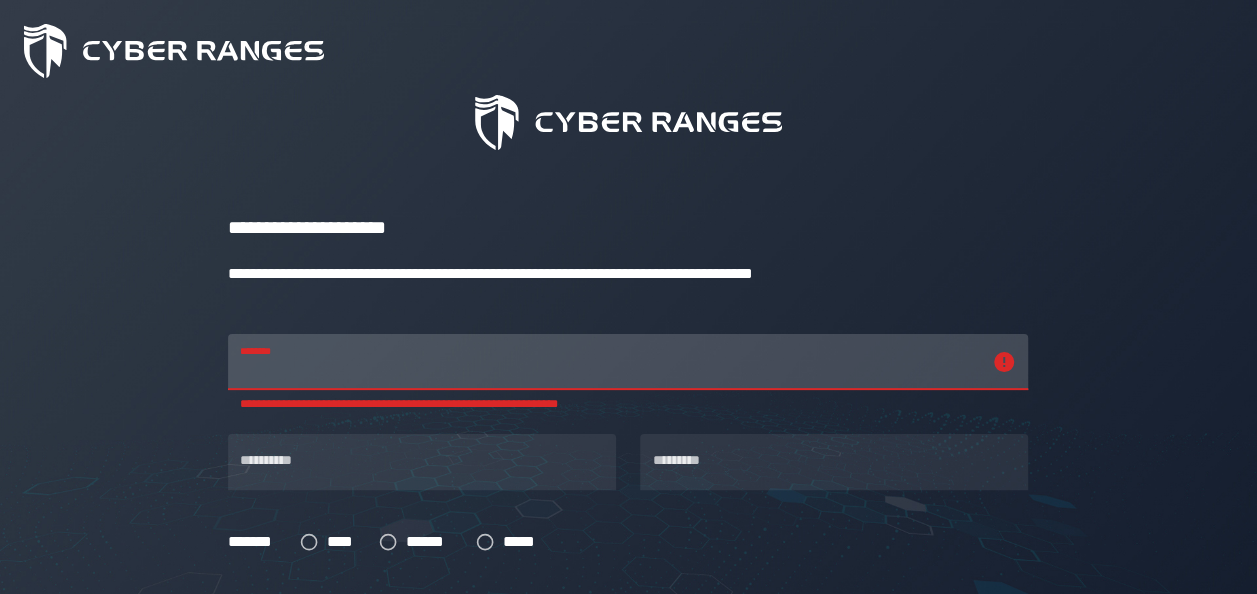 click on "**********" at bounding box center [610, 362] 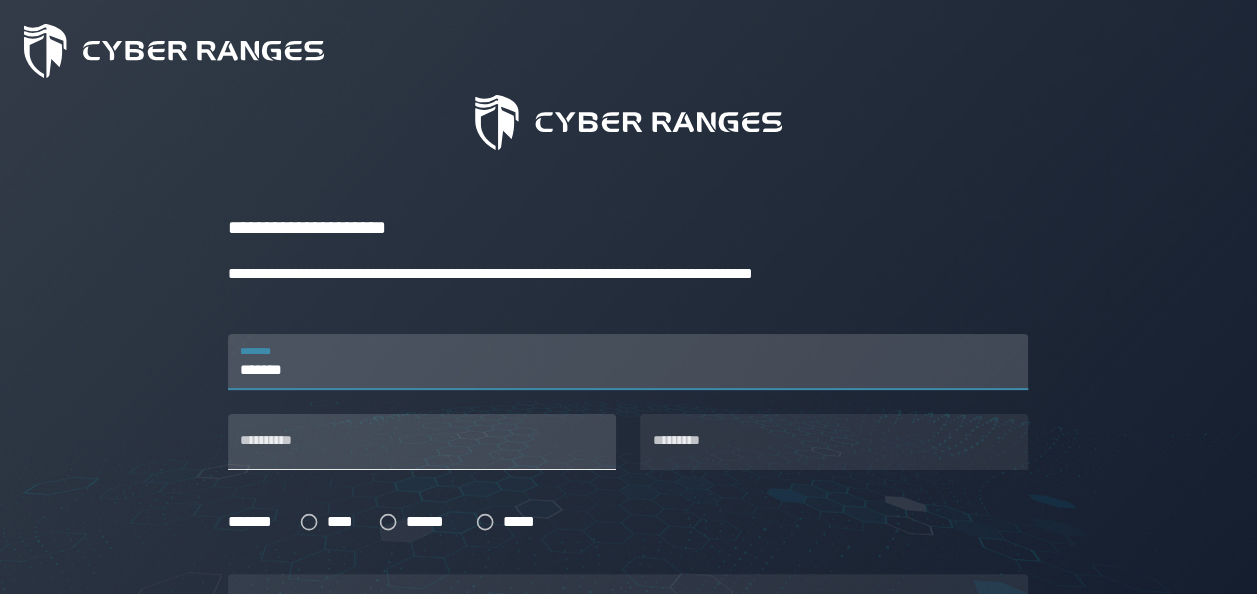 type on "*******" 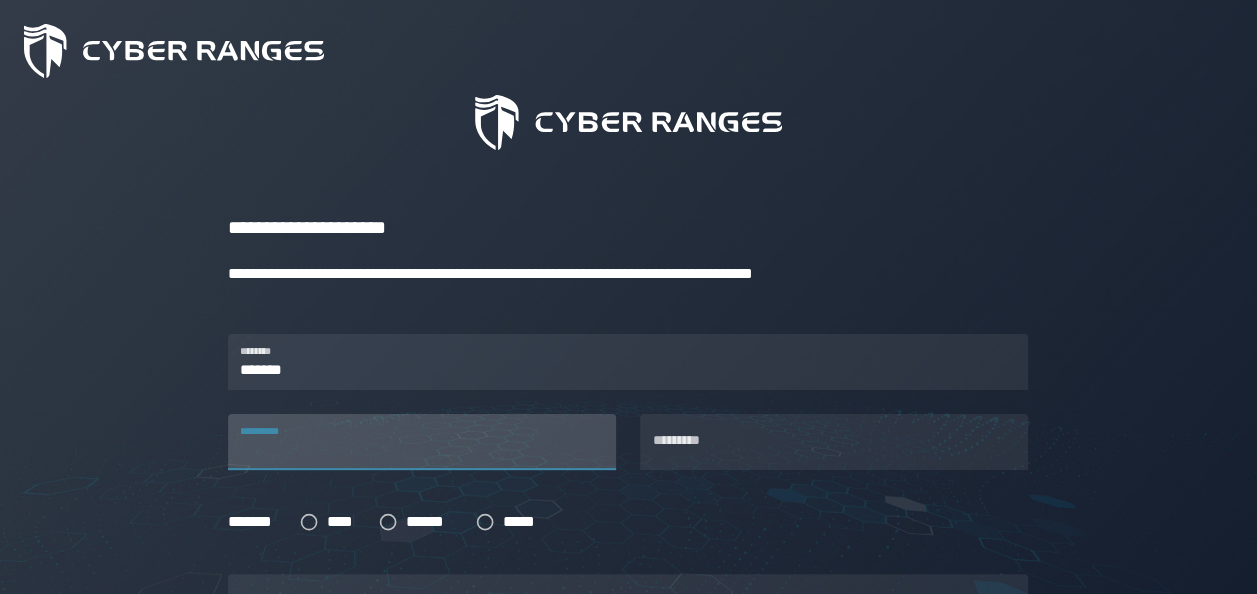 click on "**********" at bounding box center [422, 442] 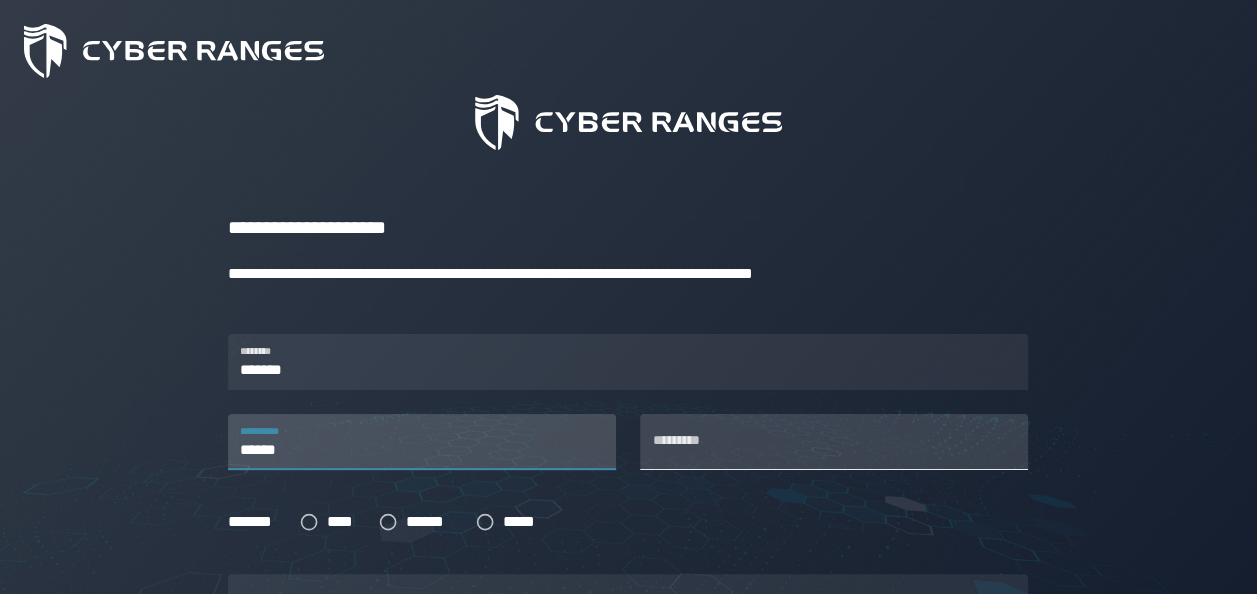 type on "******" 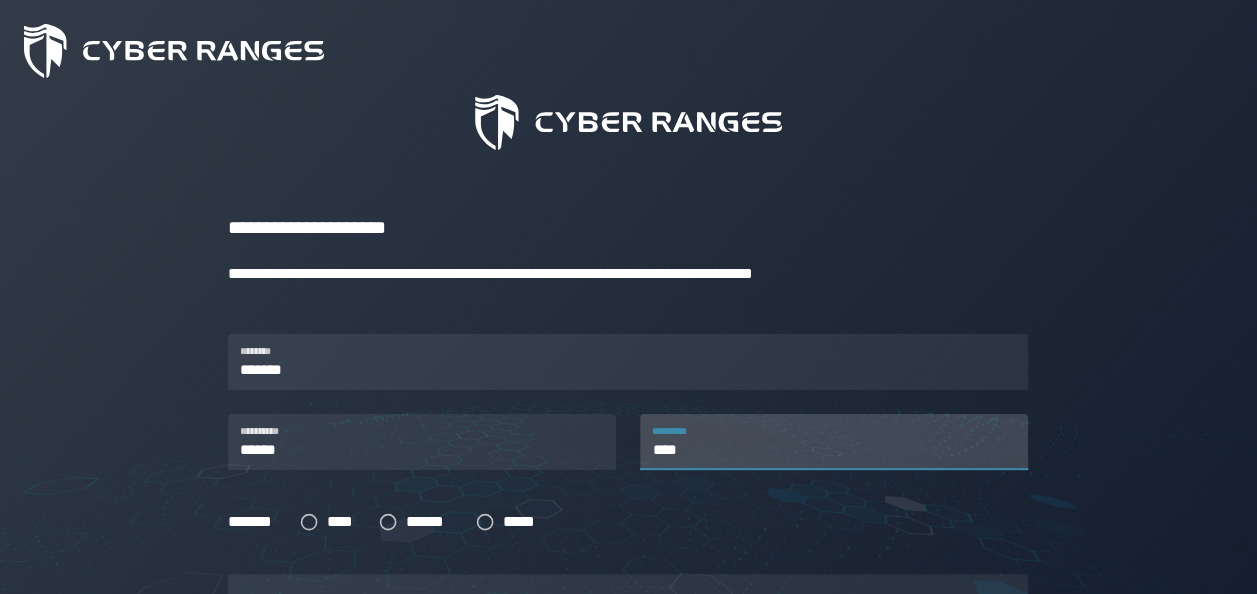 type on "****" 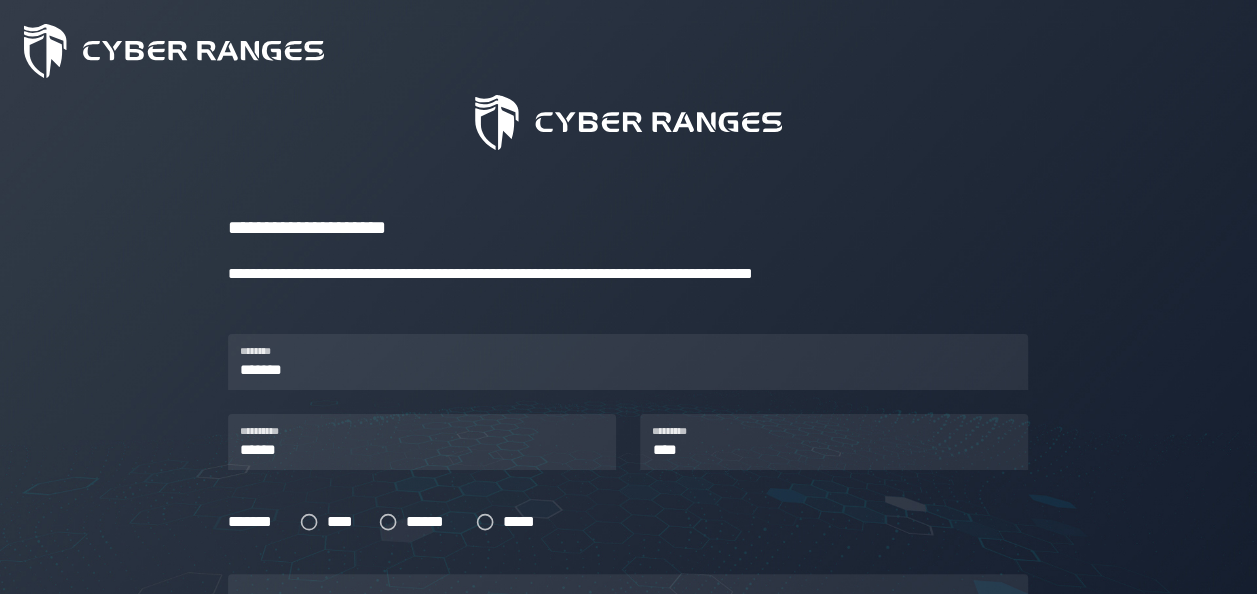 click on "**********" 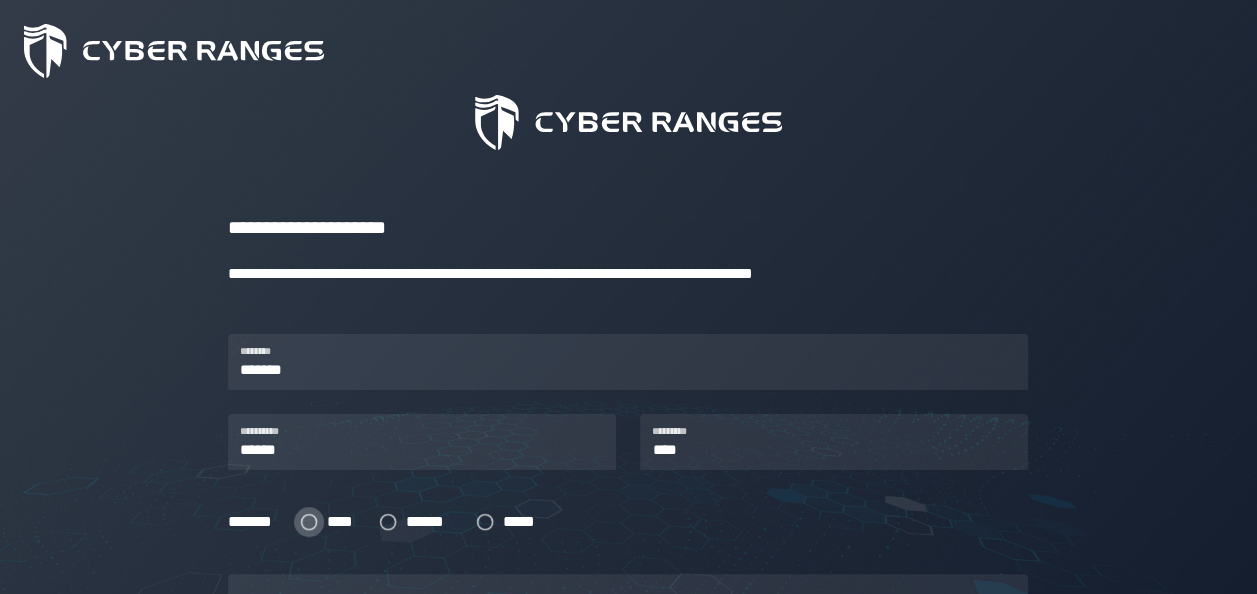click at bounding box center [309, 522] 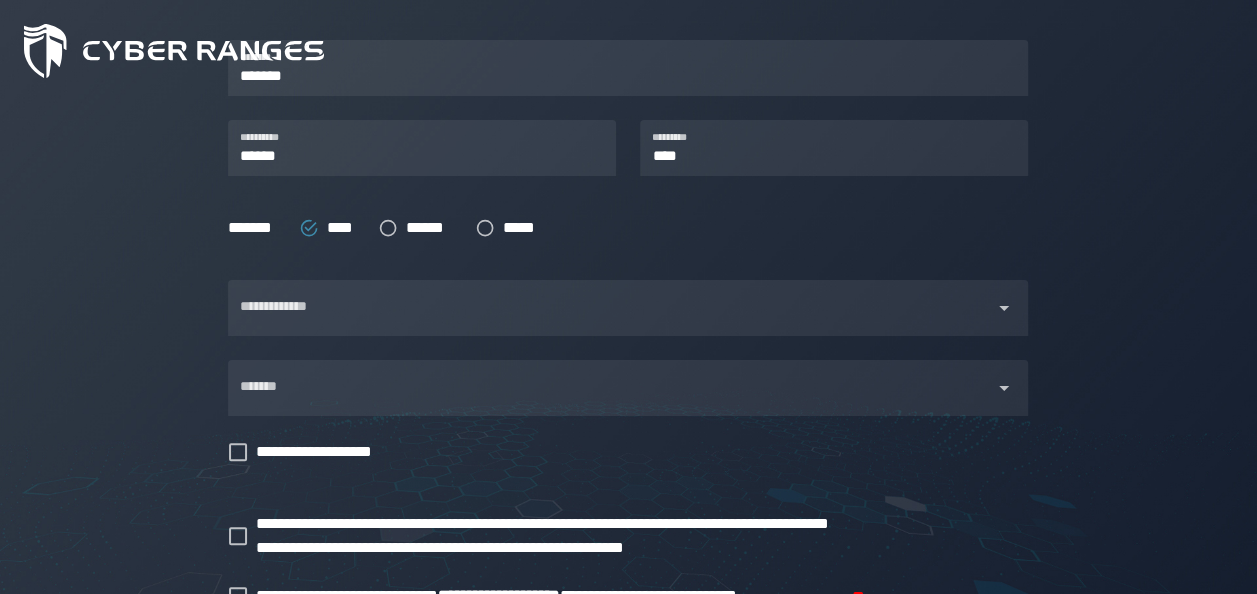 scroll, scrollTop: 424, scrollLeft: 0, axis: vertical 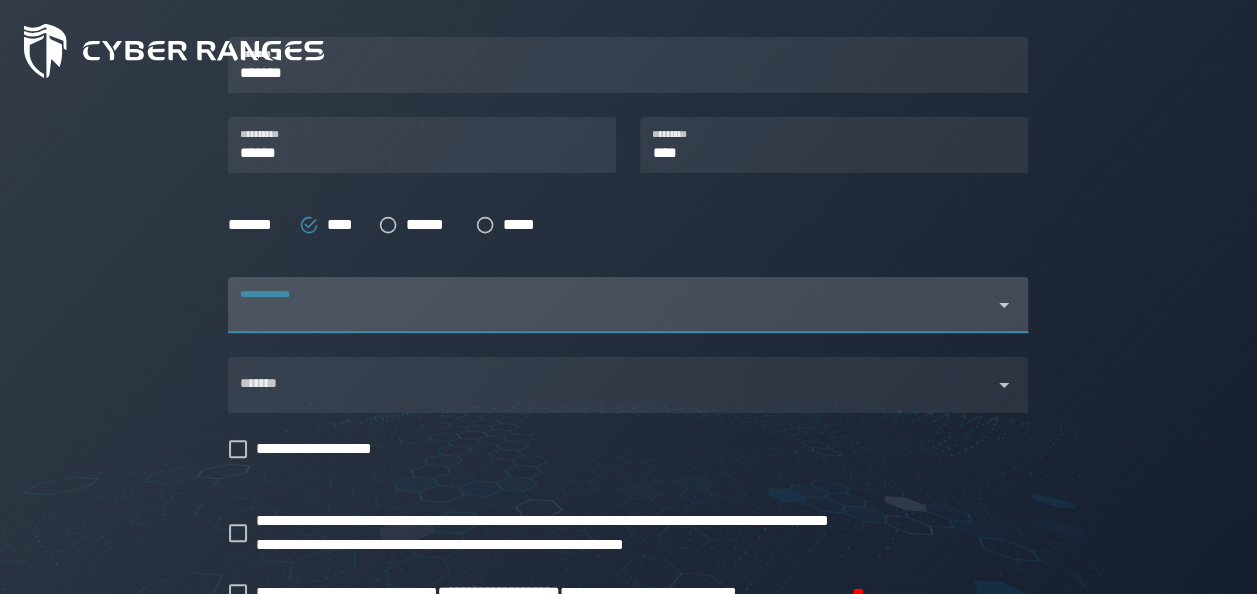 click at bounding box center [610, 317] 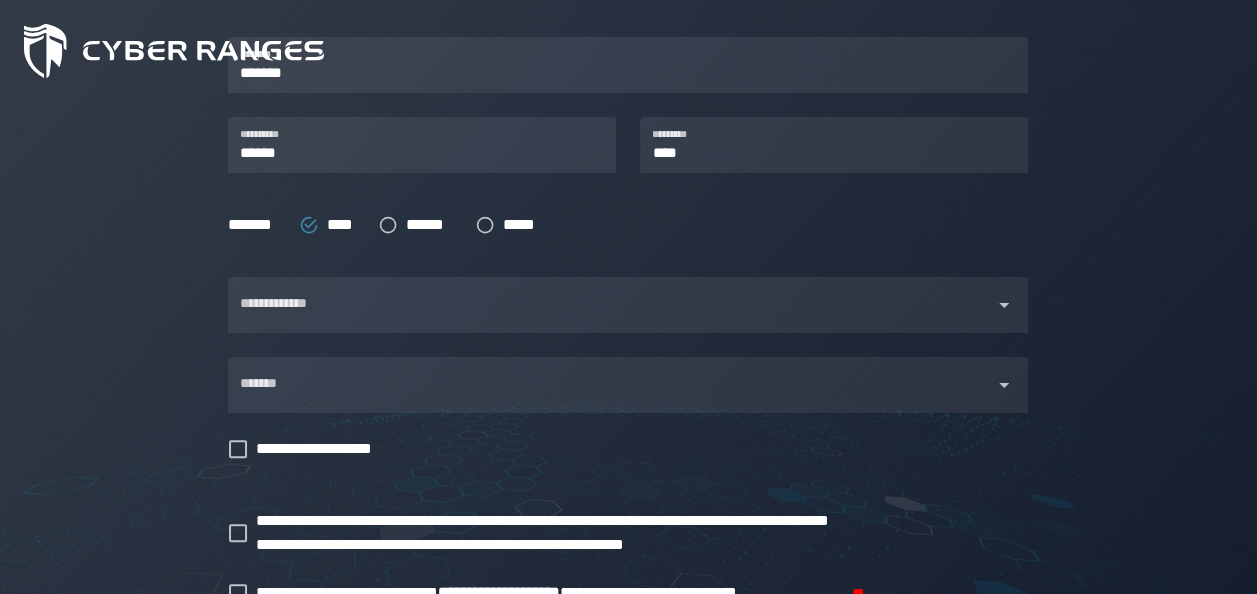click on "**********" 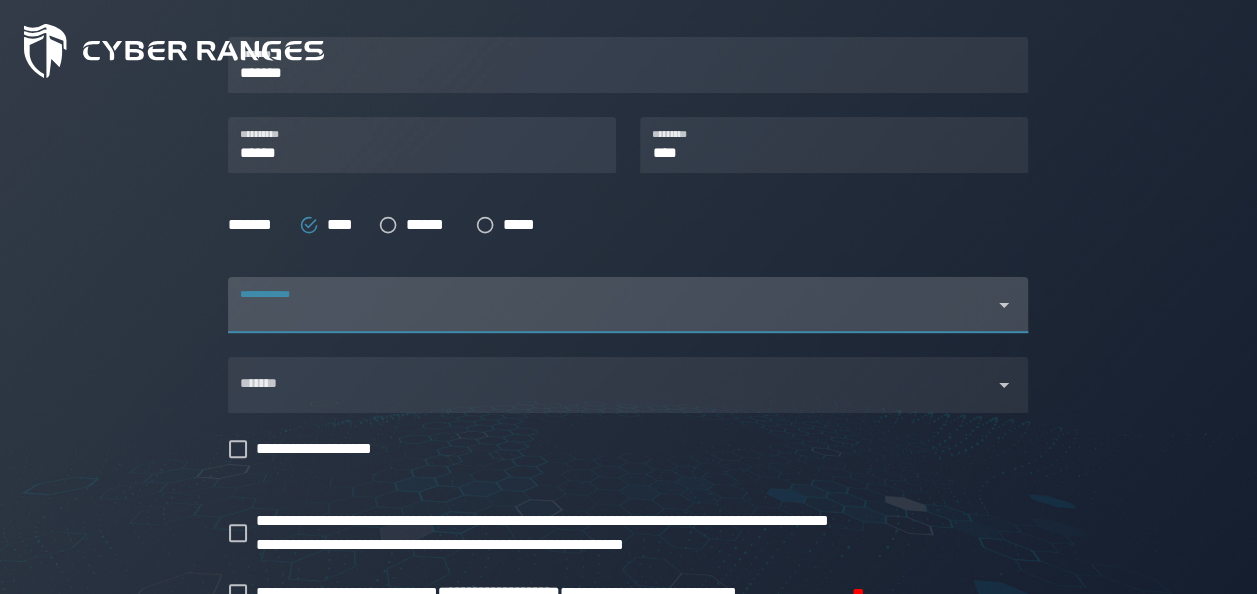 click at bounding box center [610, 317] 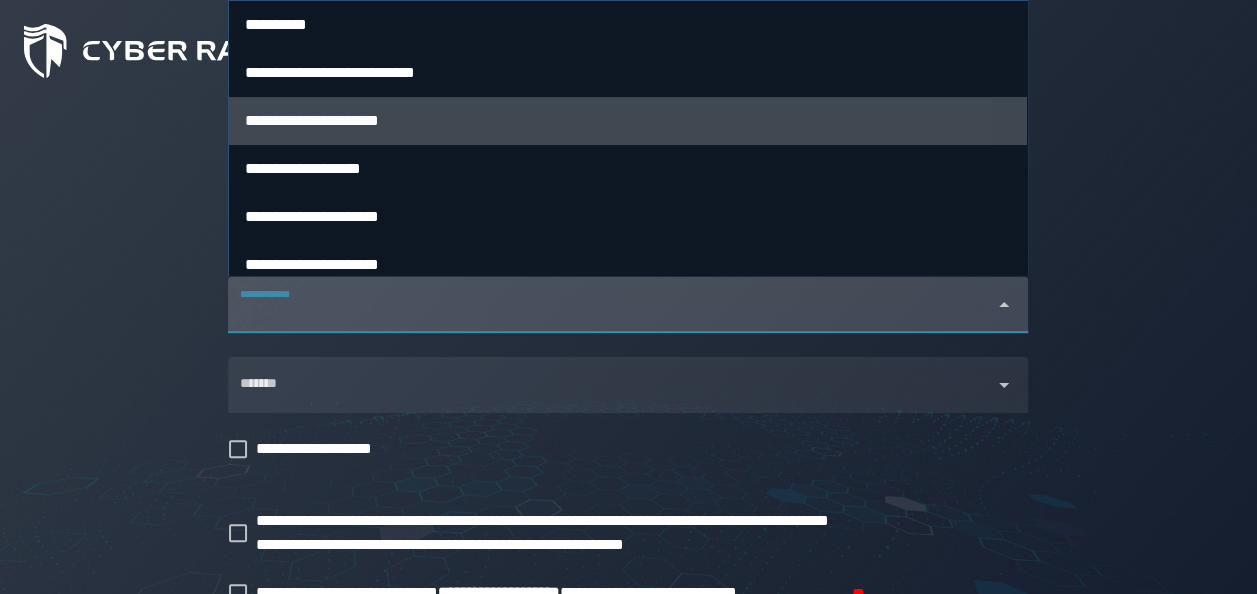 scroll, scrollTop: 13, scrollLeft: 0, axis: vertical 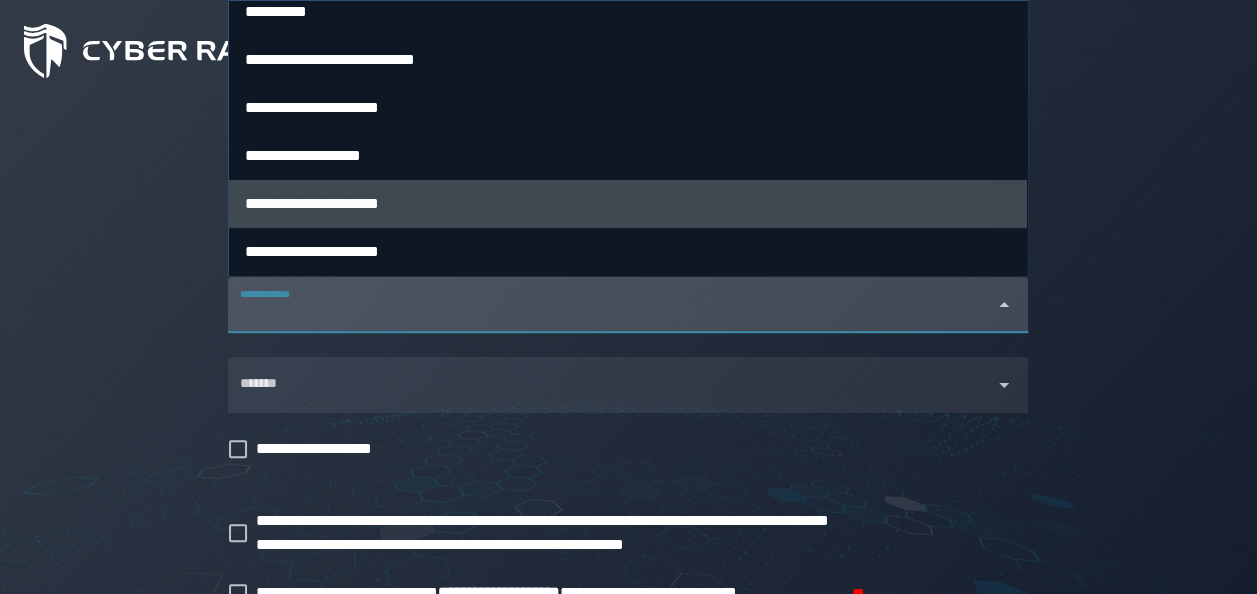 click on "**********" at bounding box center (628, 203) 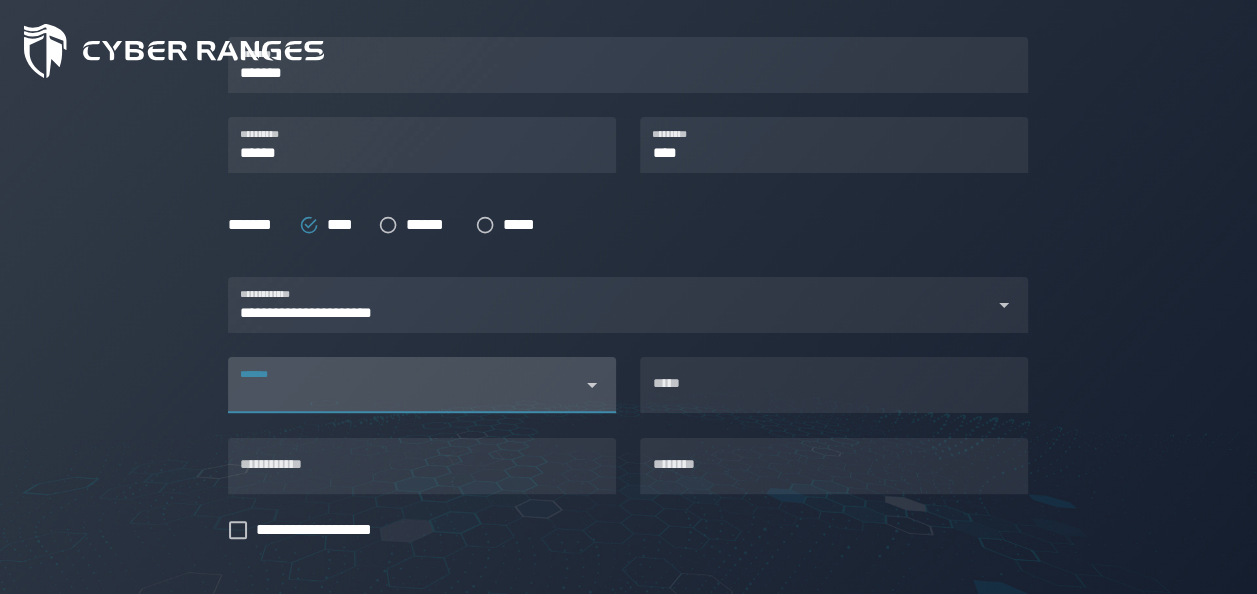 click on "*******" at bounding box center (404, 385) 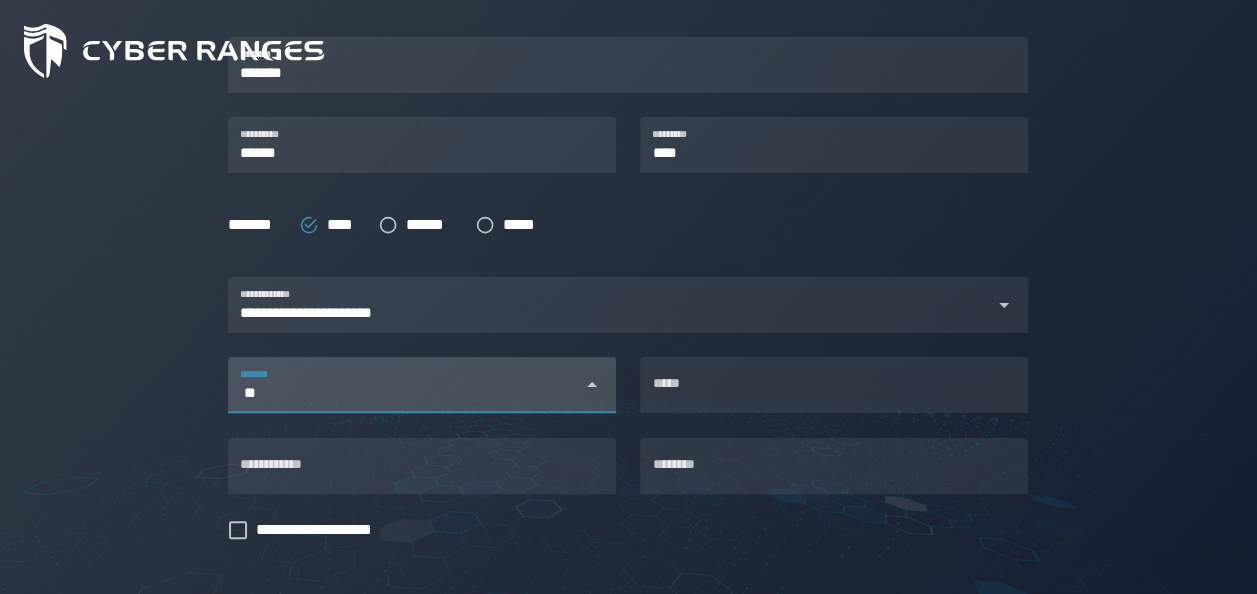 type on "*" 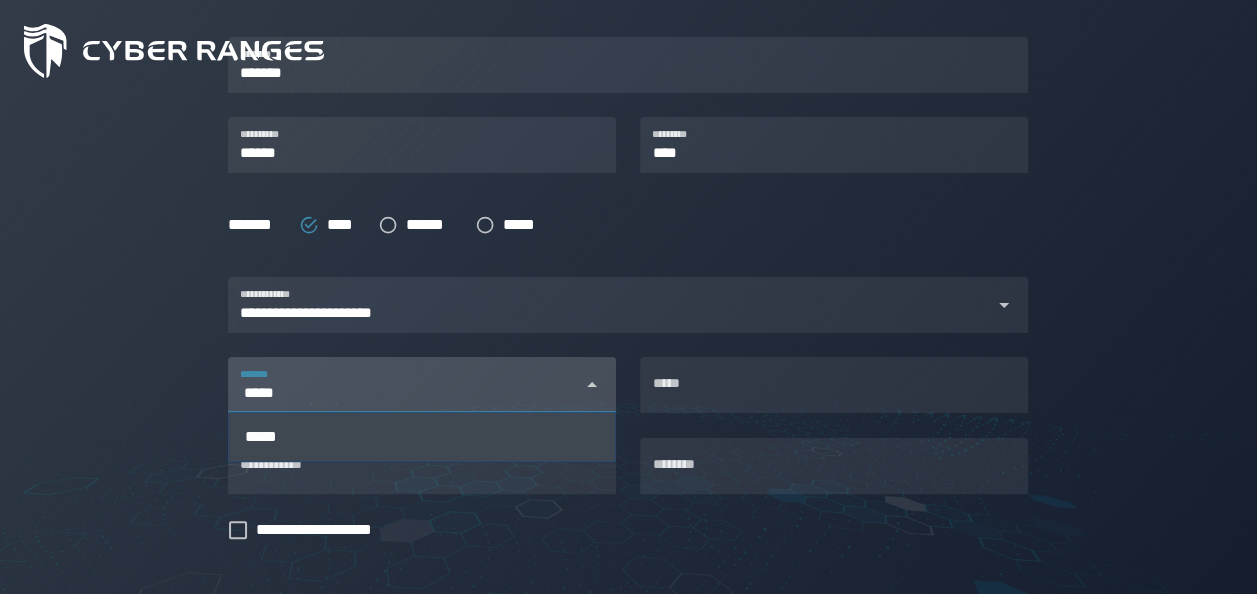 type on "*****" 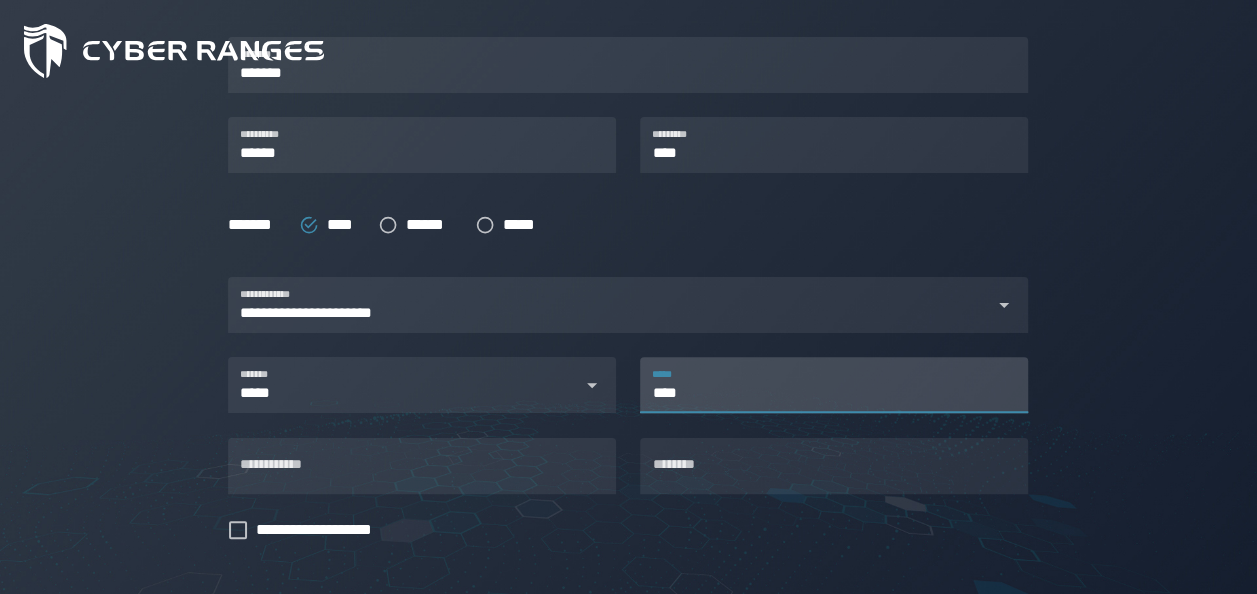 click on "****" at bounding box center [834, 385] 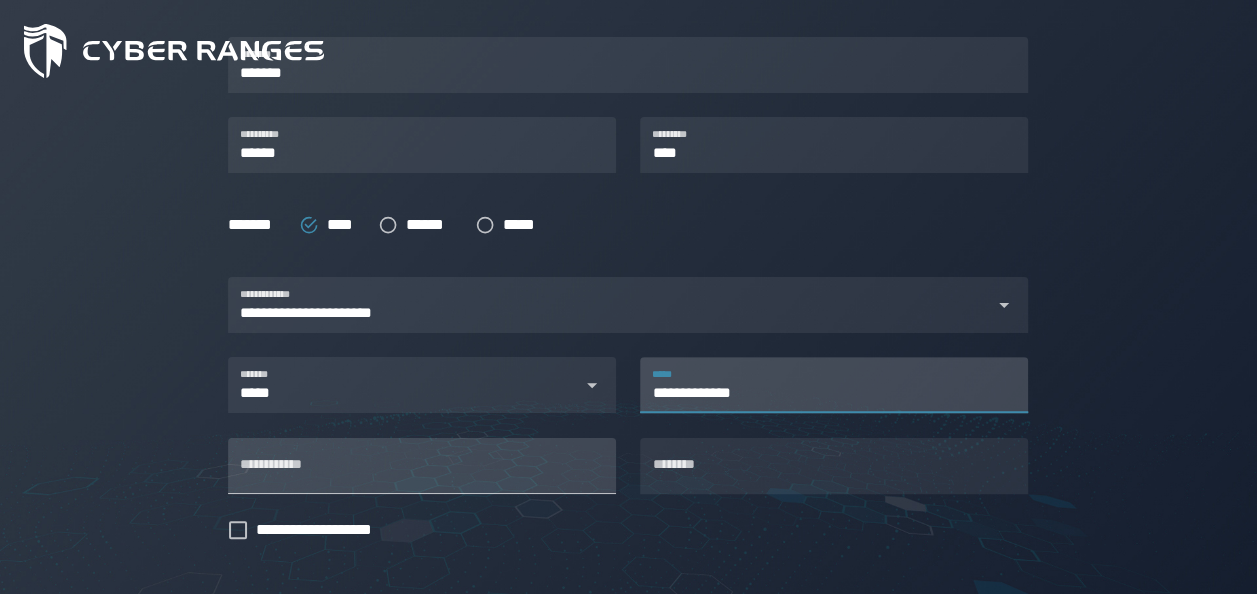 type on "**********" 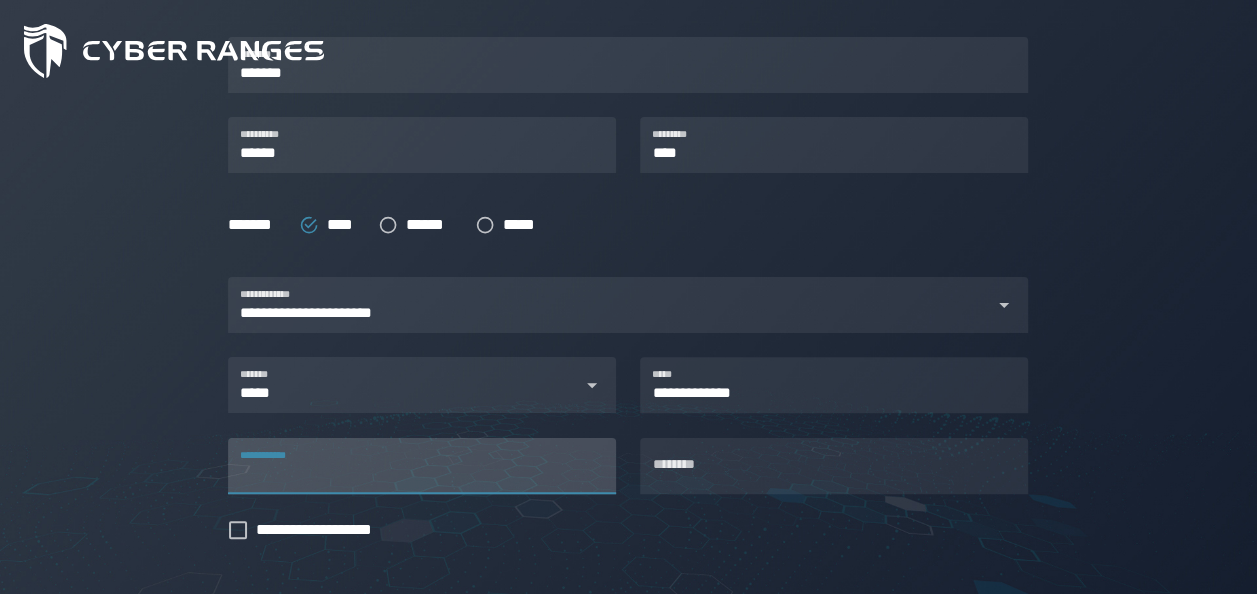 click on "**********" at bounding box center (422, 466) 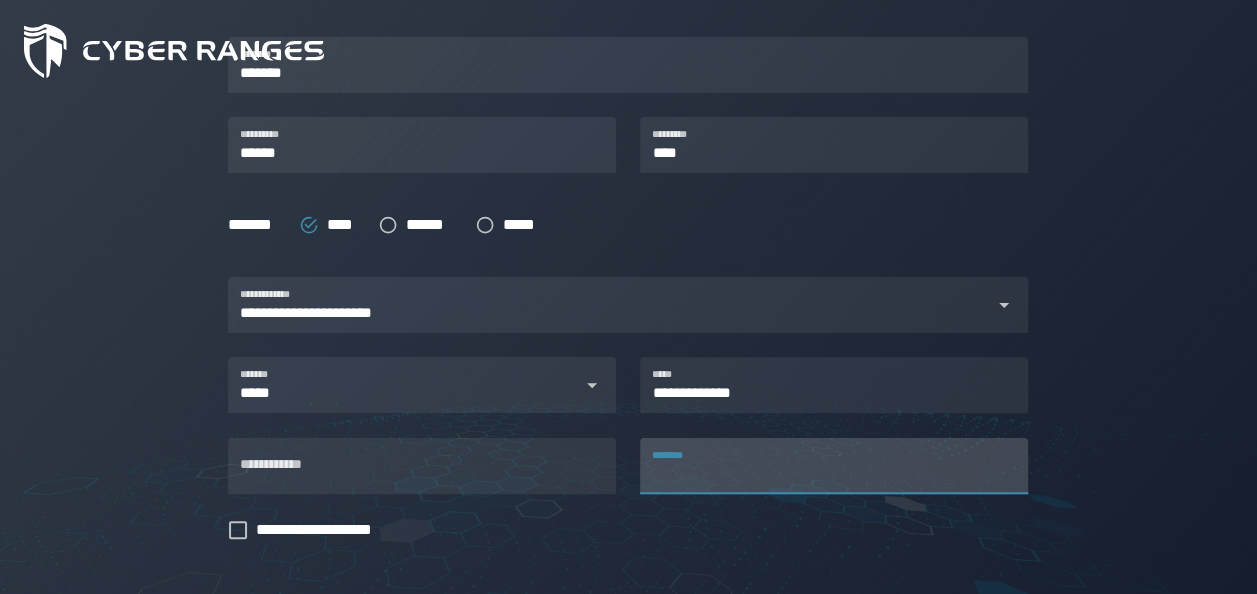 click on "********" at bounding box center [834, 466] 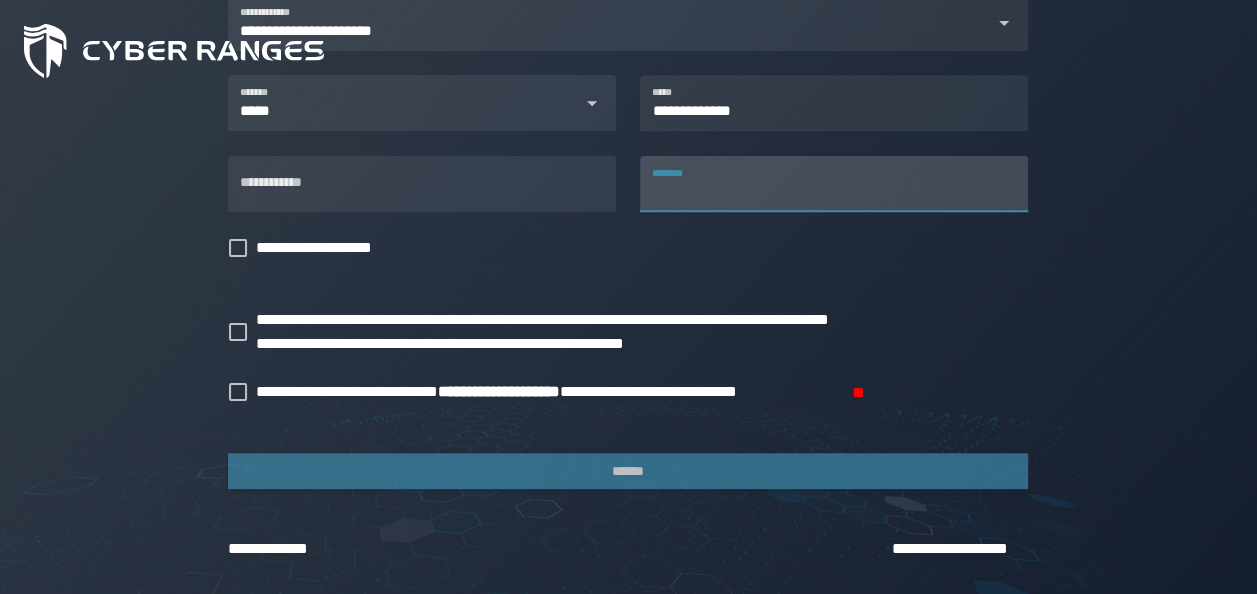 scroll, scrollTop: 737, scrollLeft: 0, axis: vertical 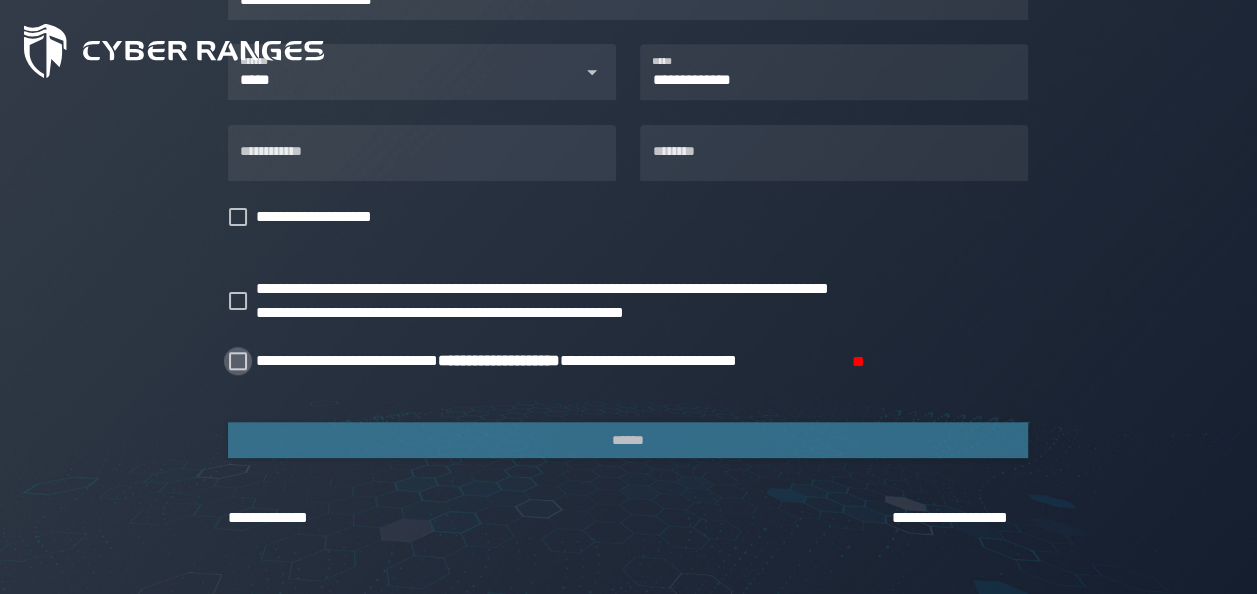 click 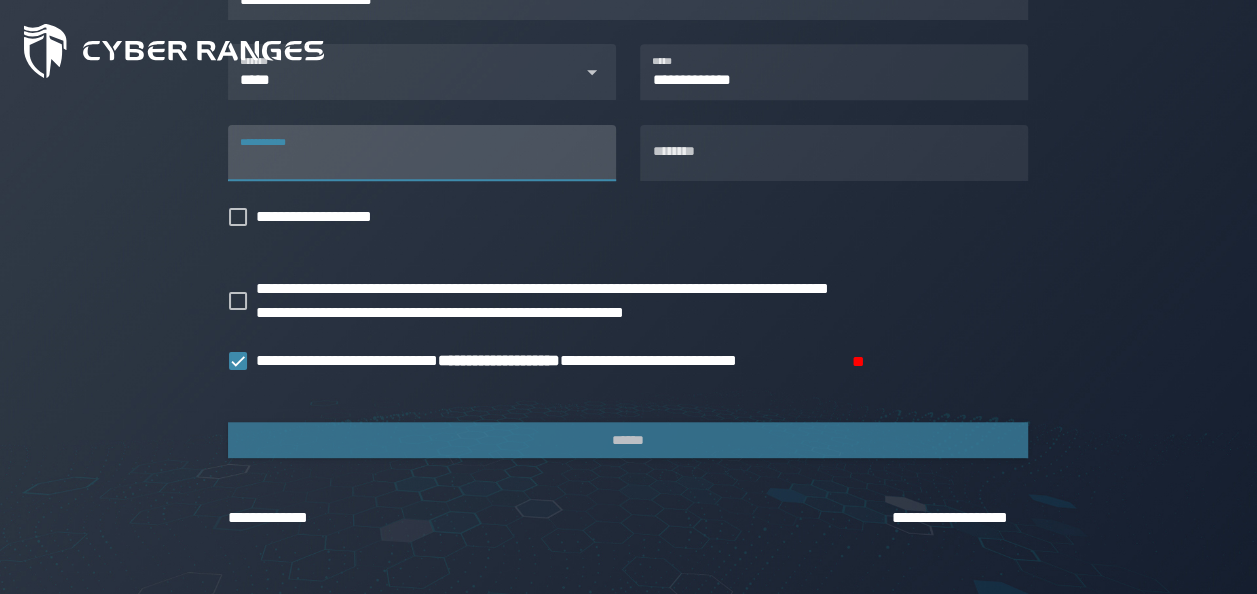 click on "**********" at bounding box center (422, 153) 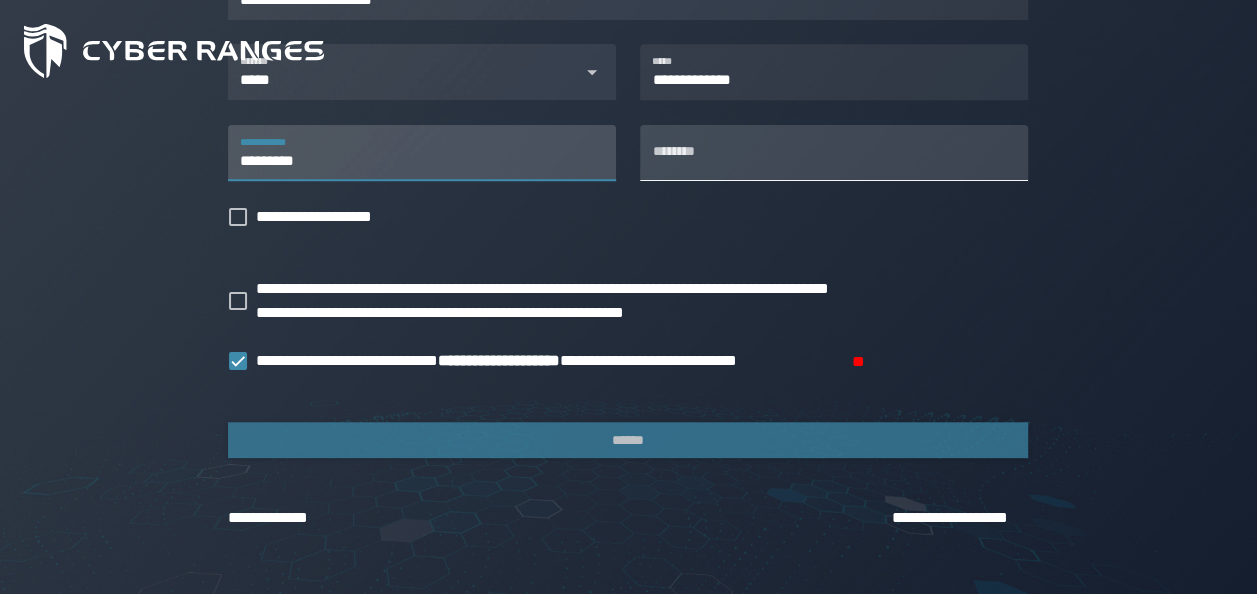 type on "*********" 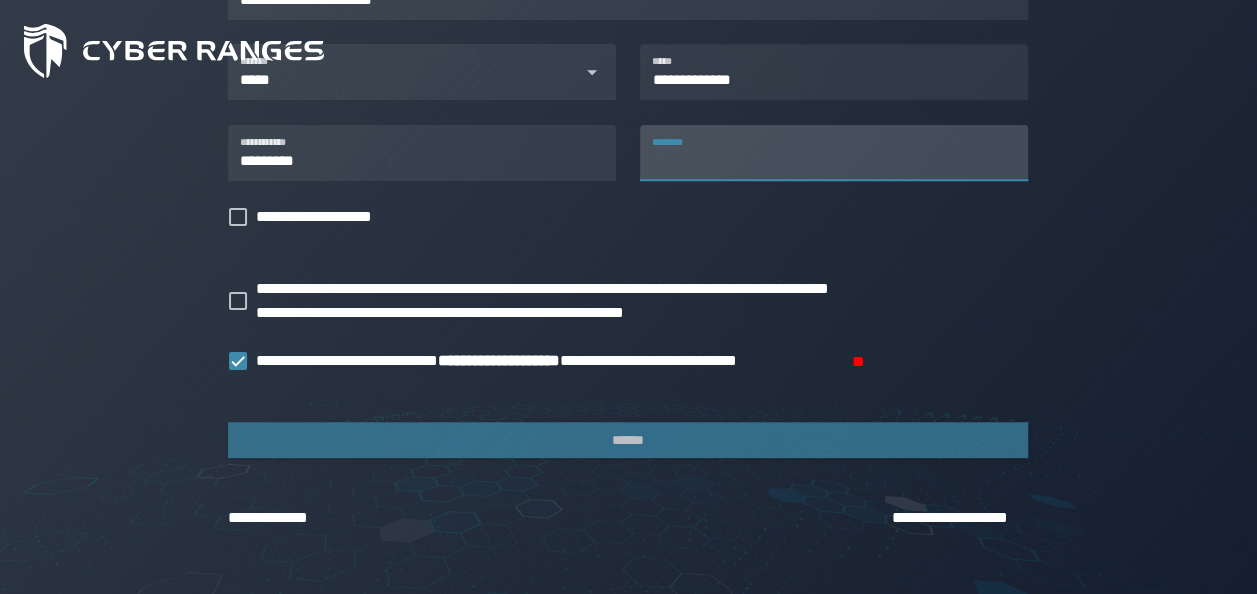 click on "********" at bounding box center [834, 153] 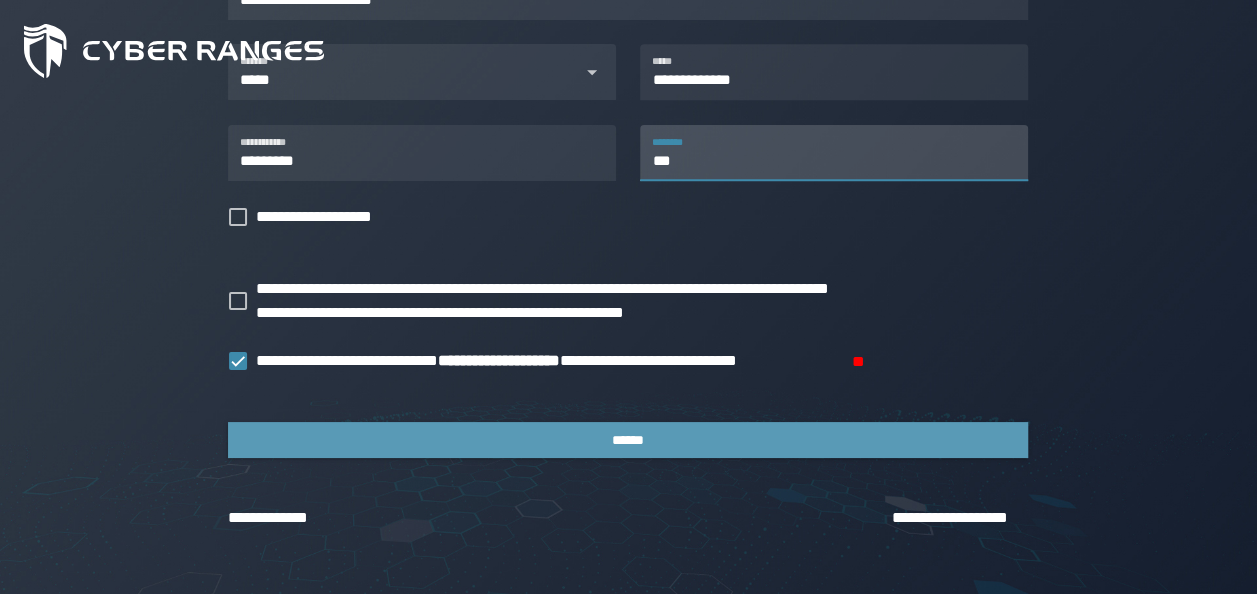 type on "***" 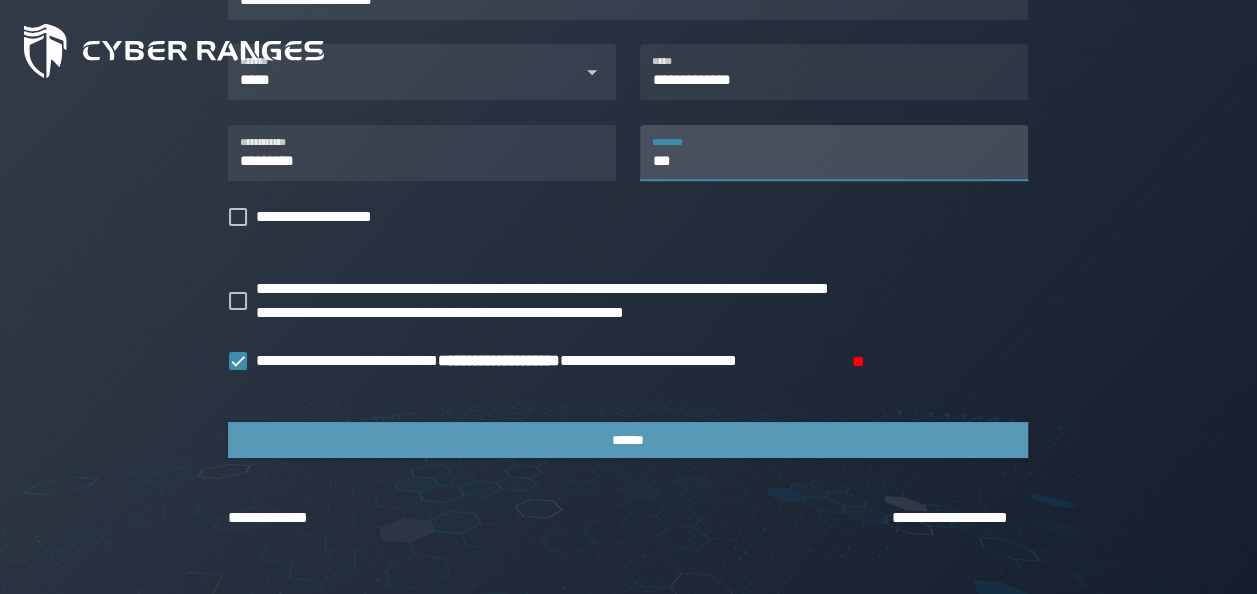 click on "******" at bounding box center (628, 440) 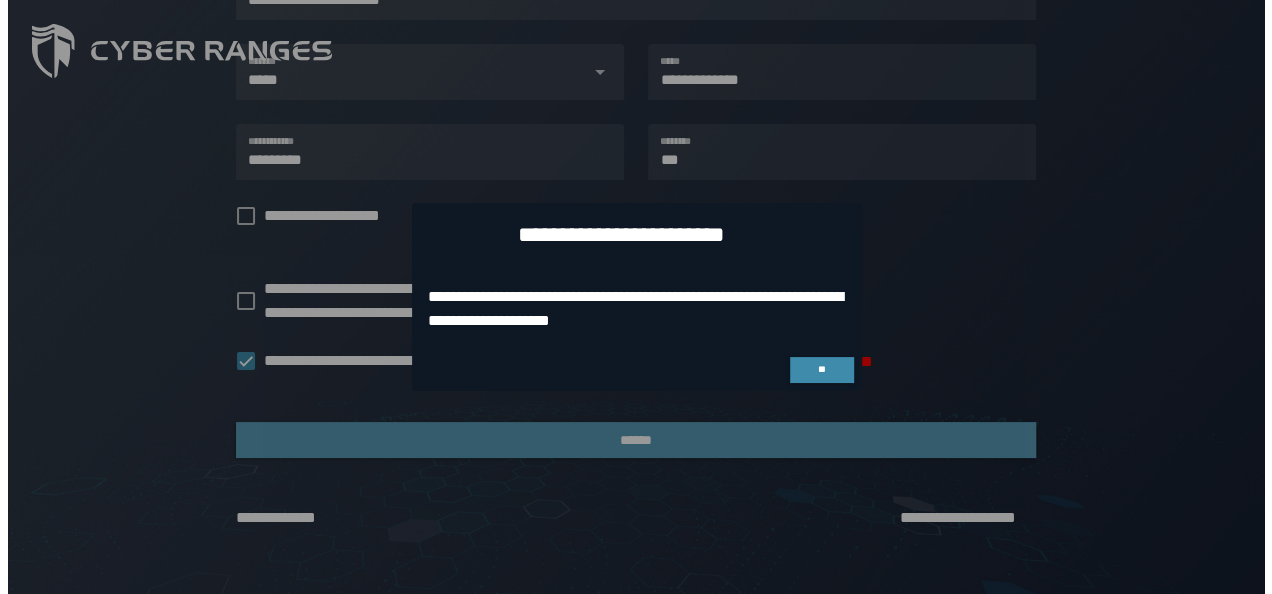 scroll, scrollTop: 0, scrollLeft: 0, axis: both 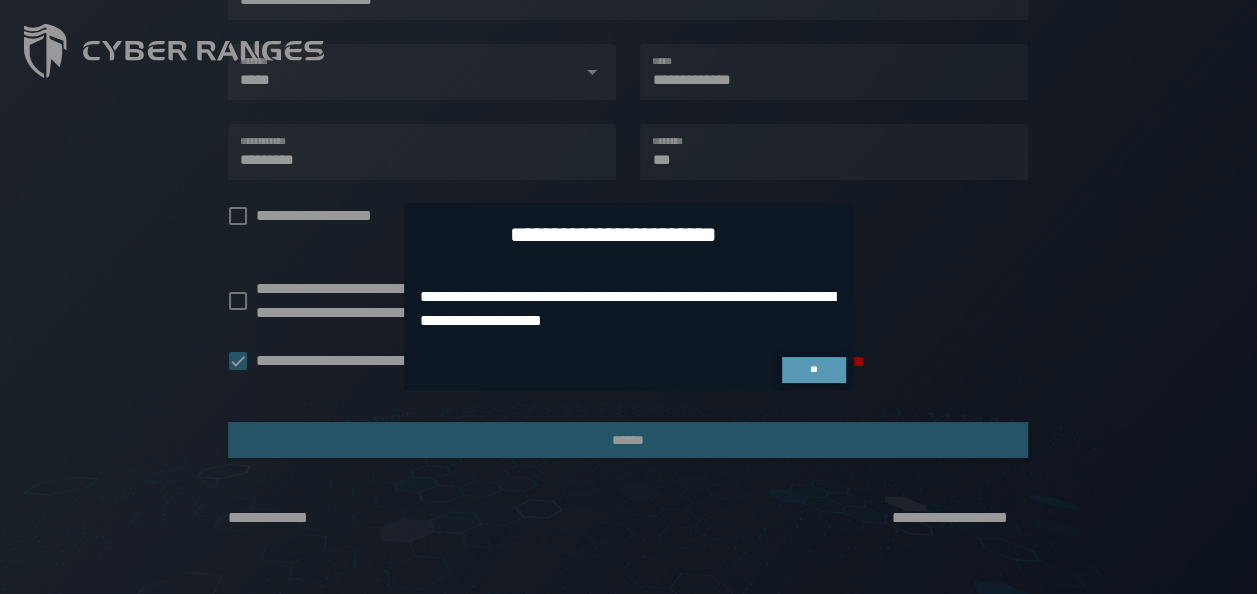 click on "**" at bounding box center [814, 370] 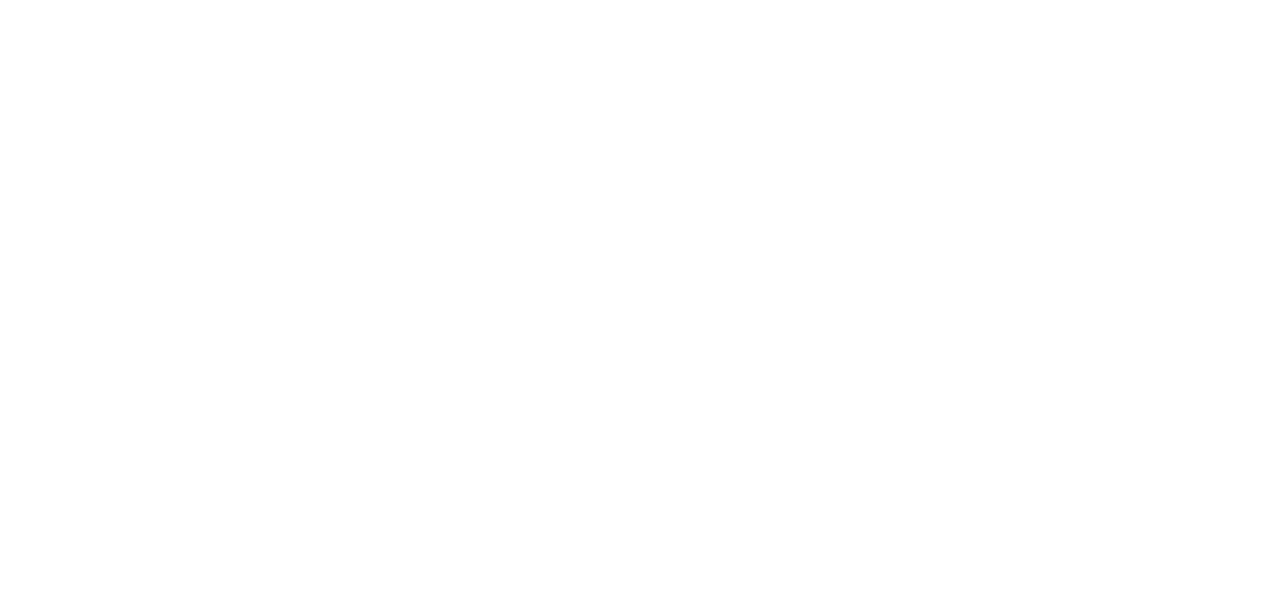 scroll, scrollTop: 0, scrollLeft: 0, axis: both 